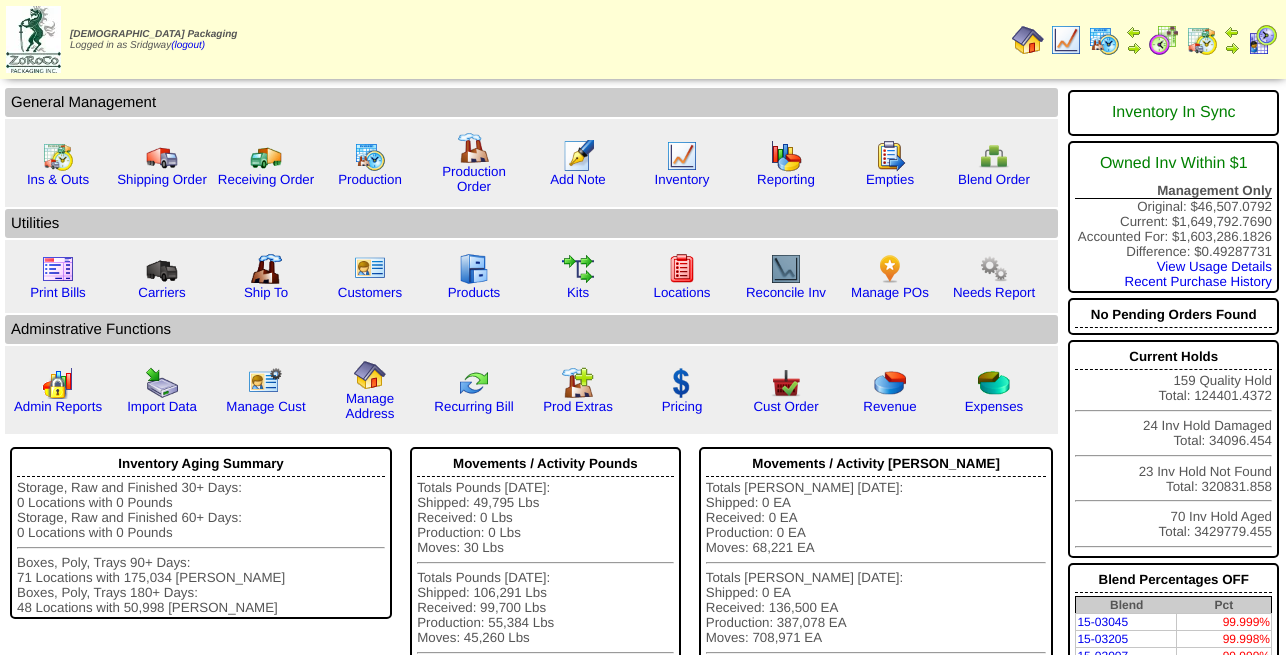 scroll, scrollTop: 0, scrollLeft: 0, axis: both 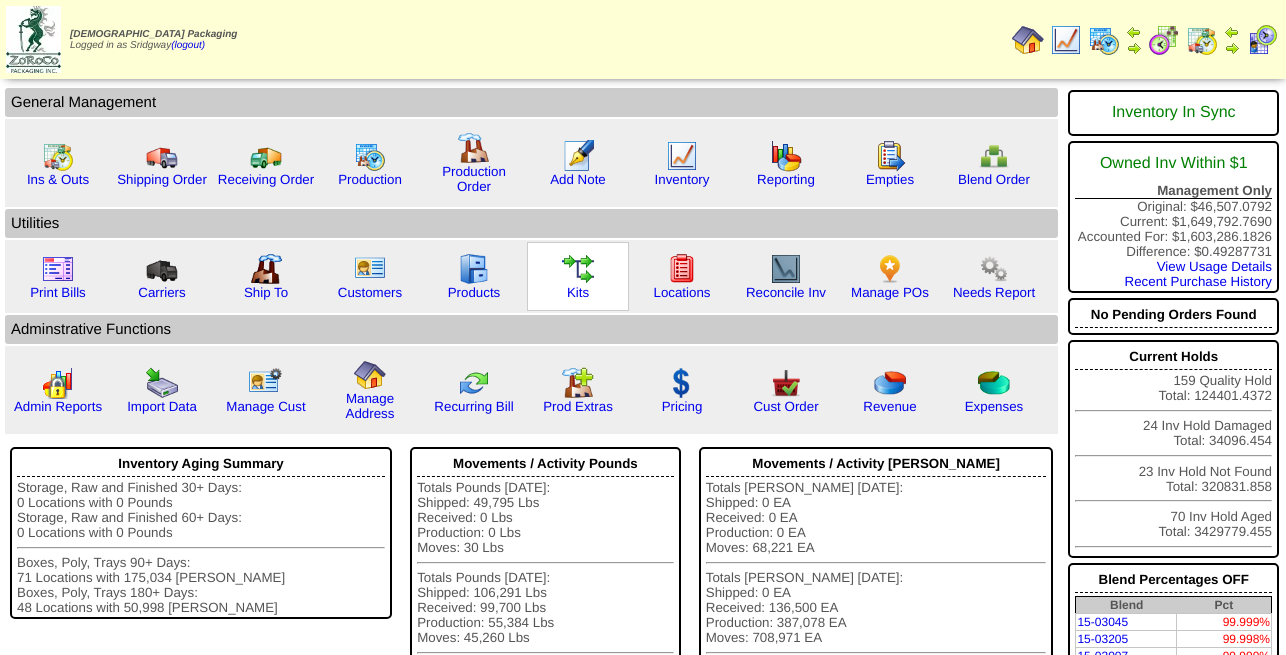 click at bounding box center [578, 269] 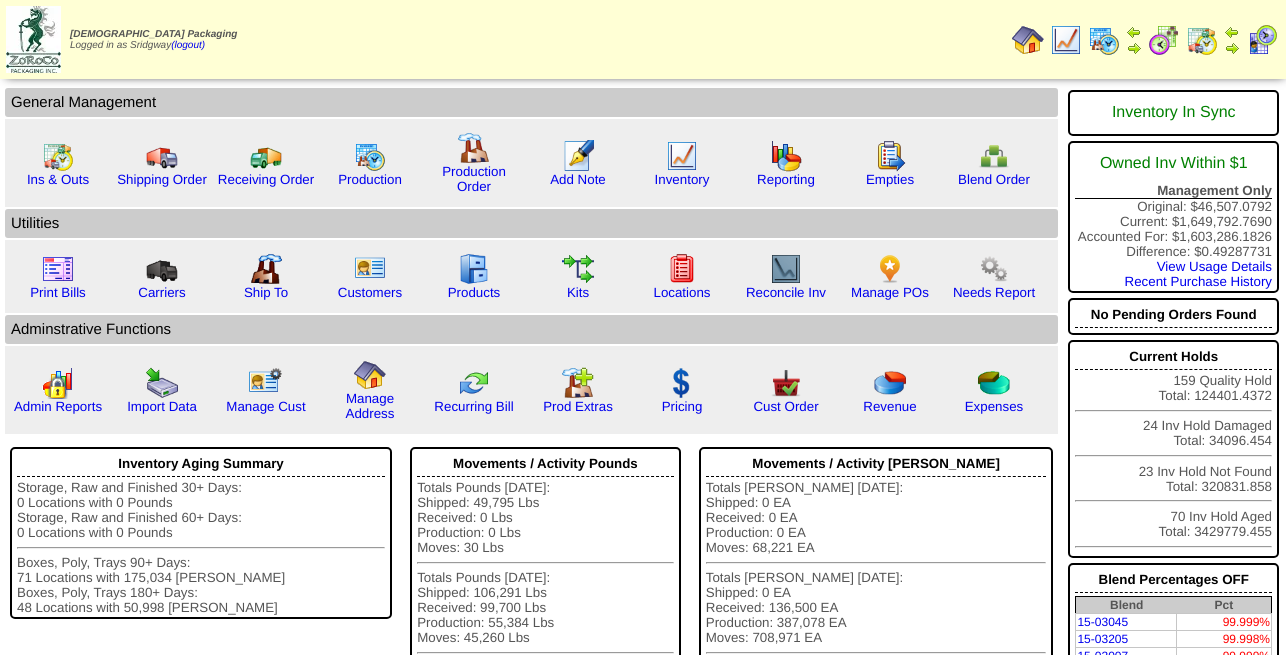 scroll, scrollTop: 0, scrollLeft: 0, axis: both 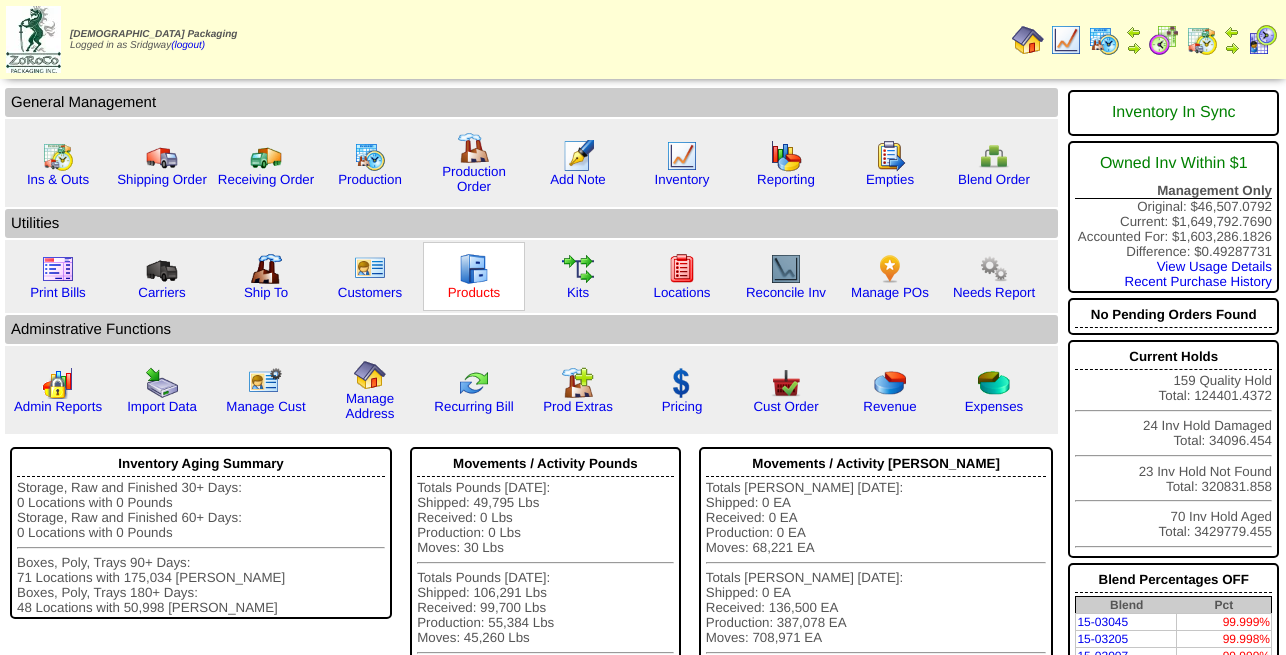 click on "Products" at bounding box center (474, 292) 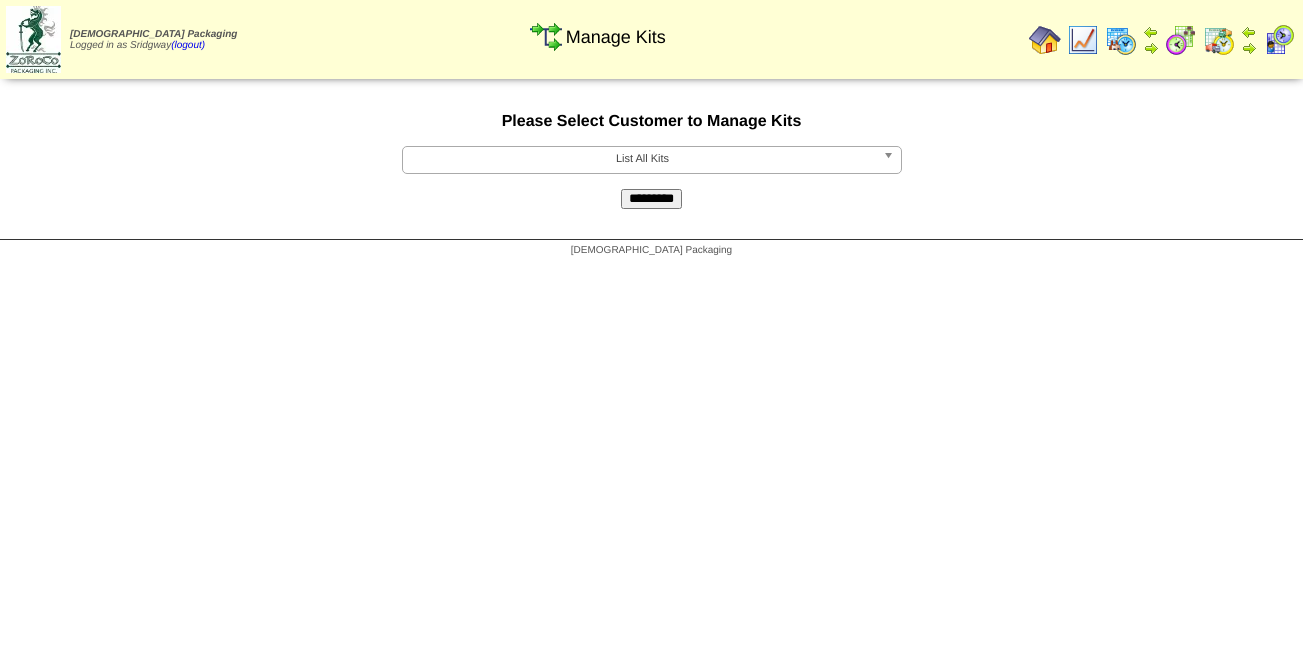 scroll, scrollTop: 0, scrollLeft: 0, axis: both 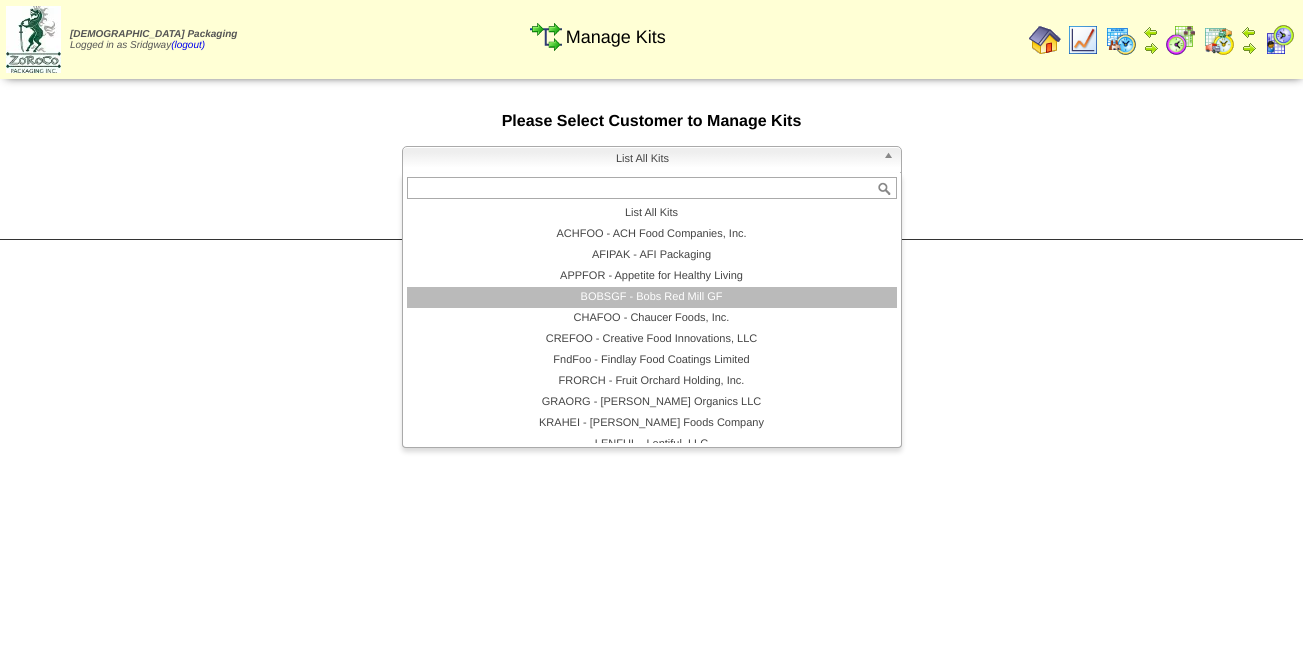 click on "BOBSGF - Bobs Red Mill GF" at bounding box center (652, 297) 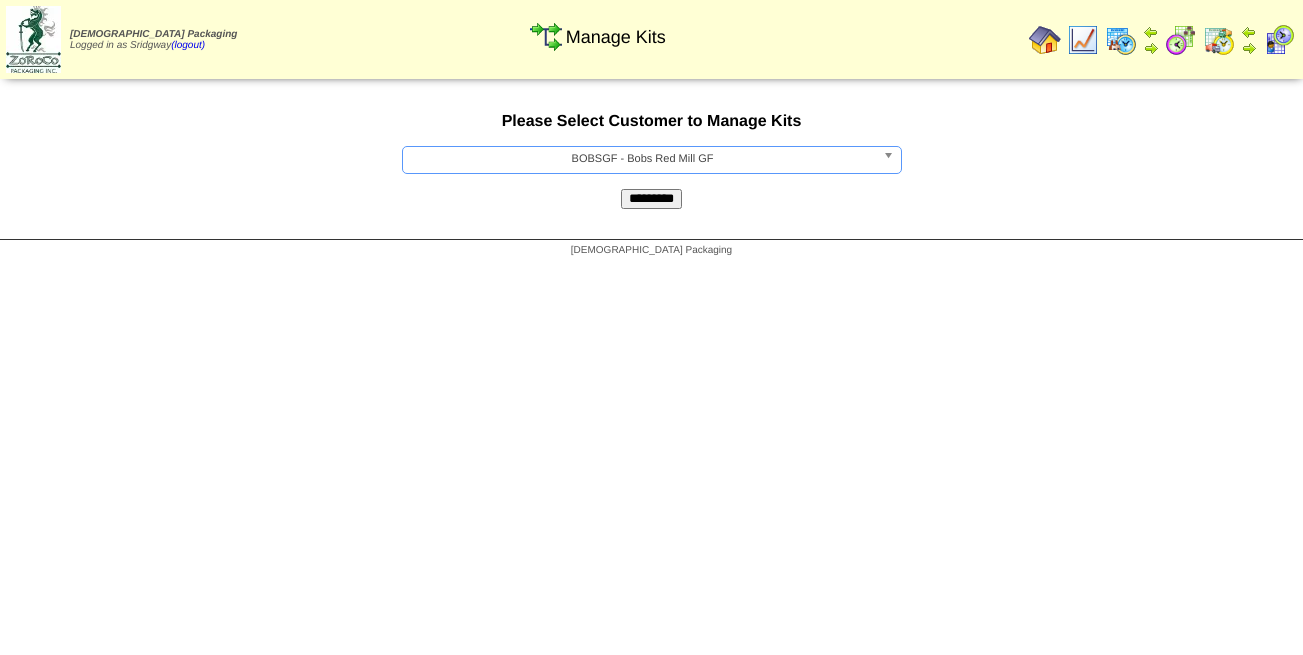click on "*********" at bounding box center (651, 199) 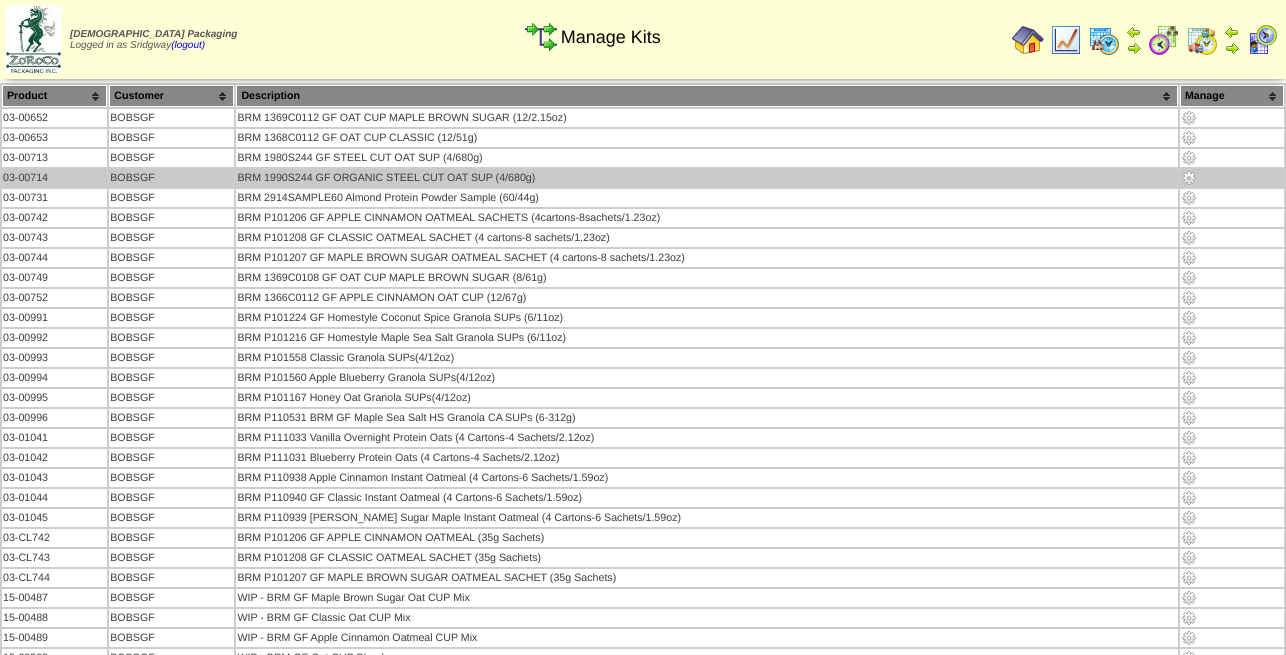 scroll, scrollTop: 0, scrollLeft: 0, axis: both 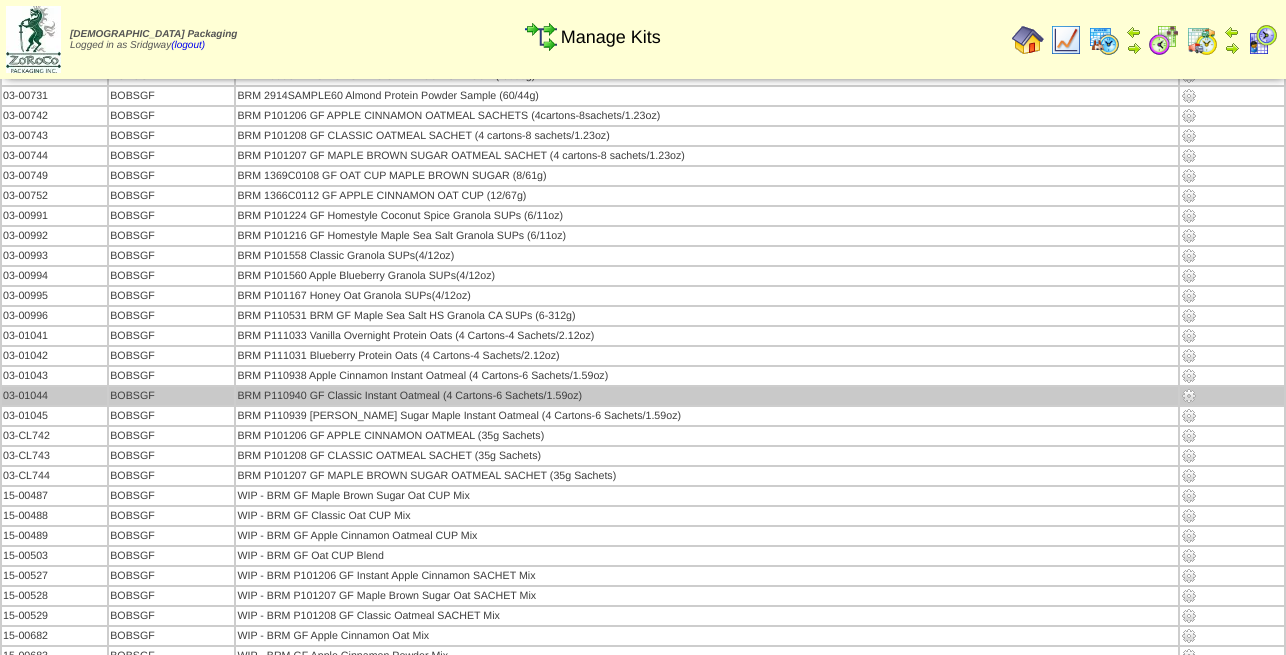 click at bounding box center [1189, 396] 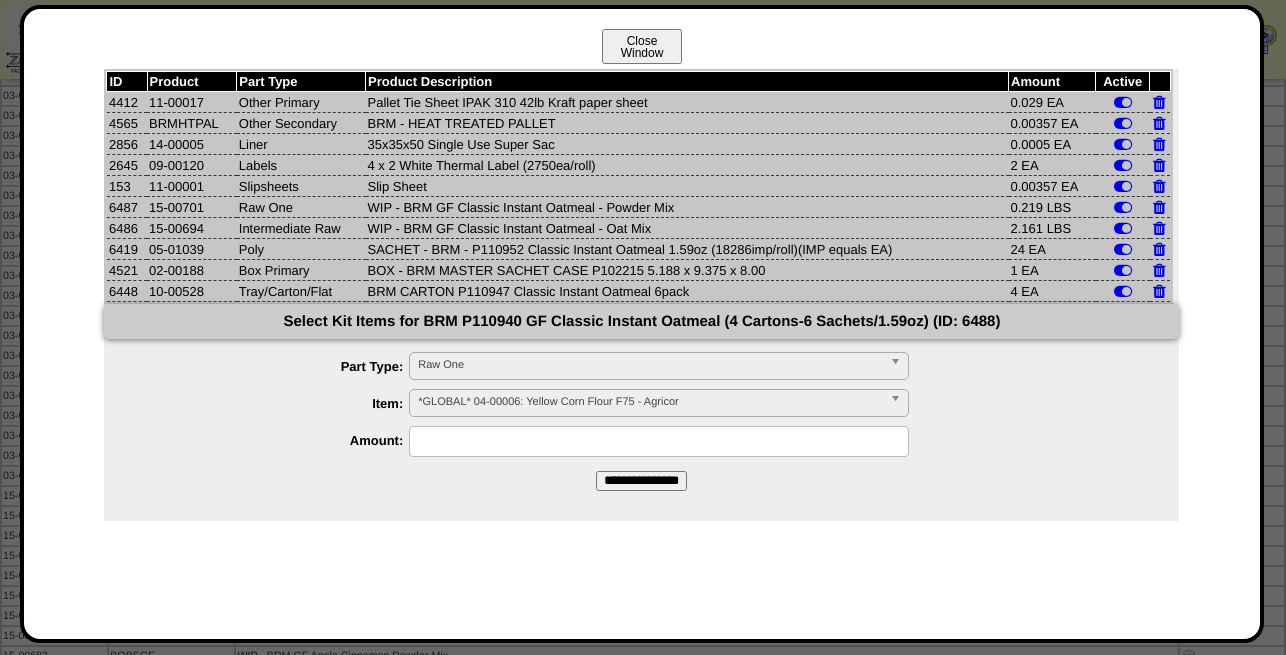 click on "Close Window" at bounding box center (642, 46) 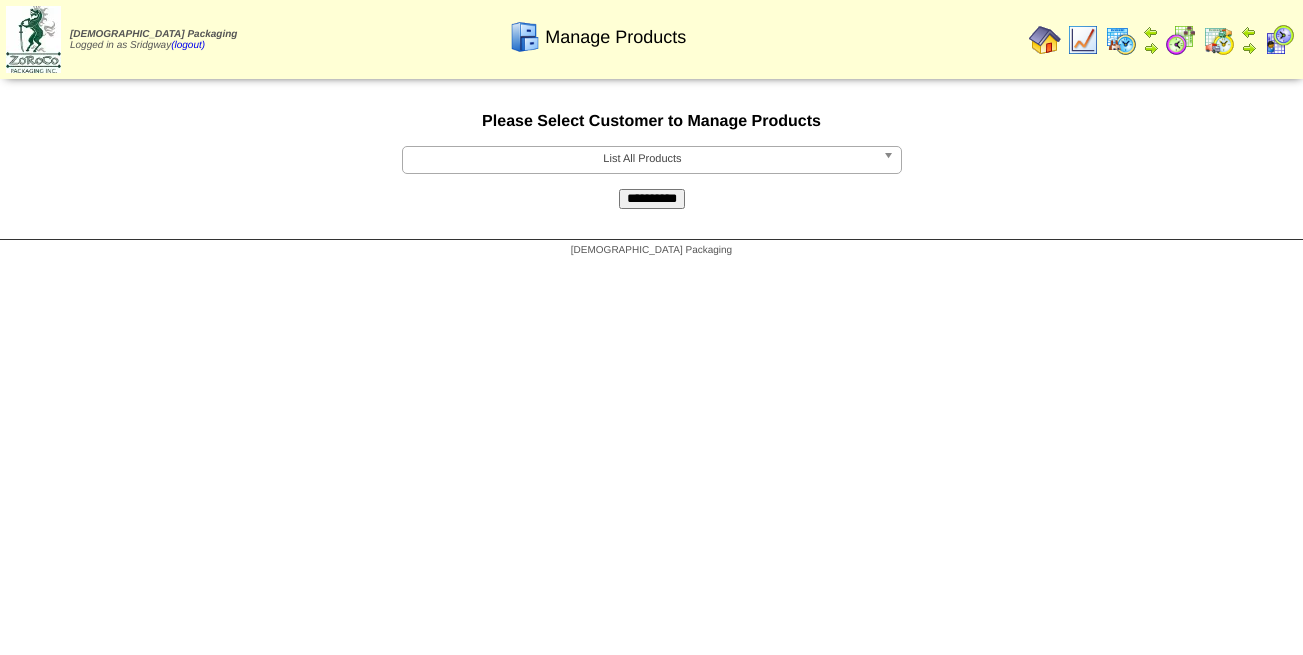 scroll, scrollTop: 0, scrollLeft: 0, axis: both 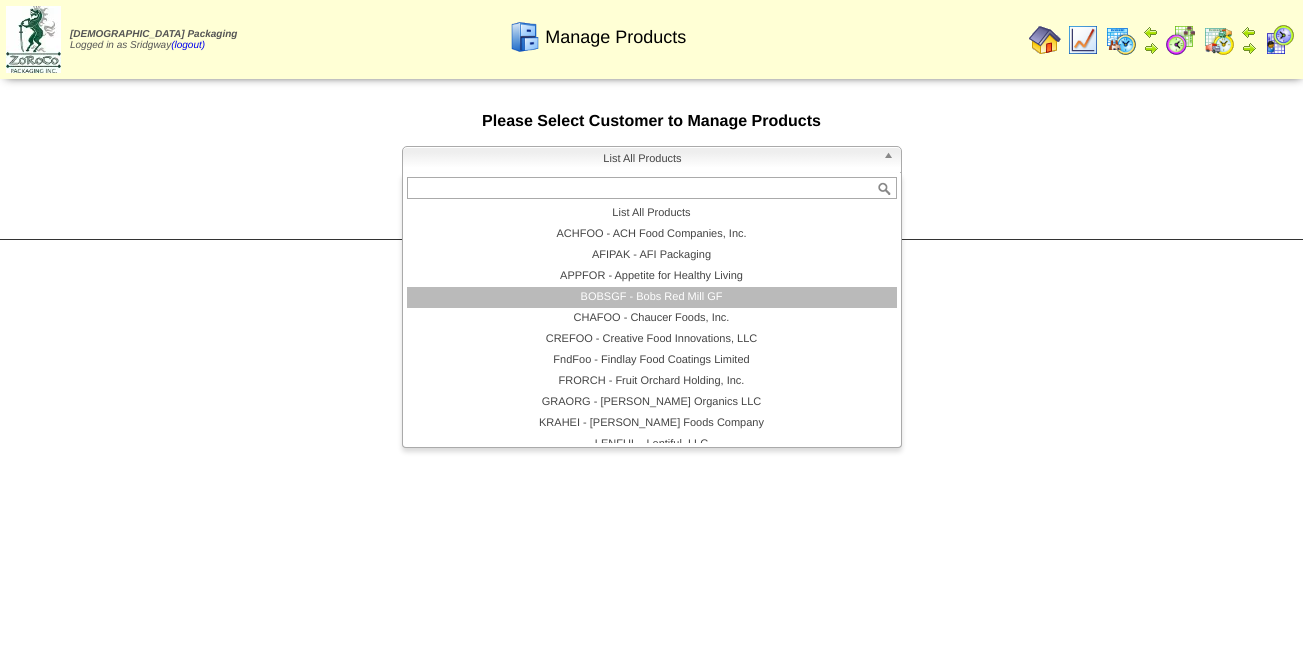click on "BOBSGF - Bobs Red Mill GF" at bounding box center (652, 297) 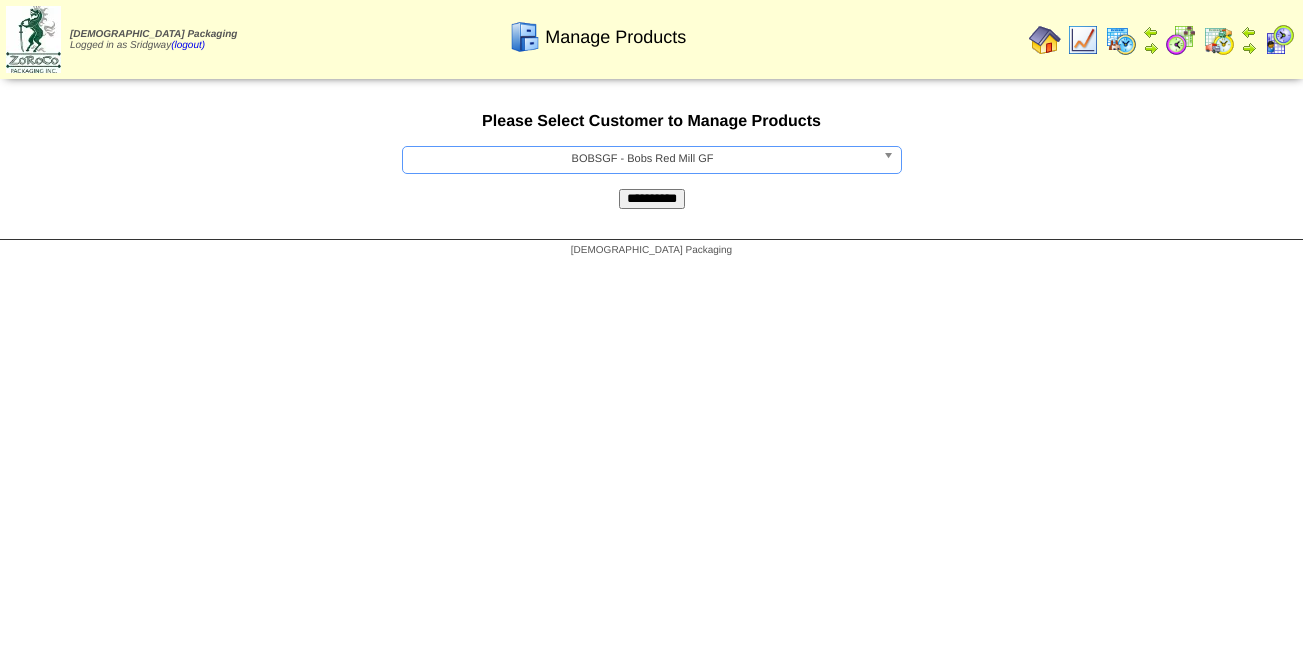 click on "**********" at bounding box center [652, 199] 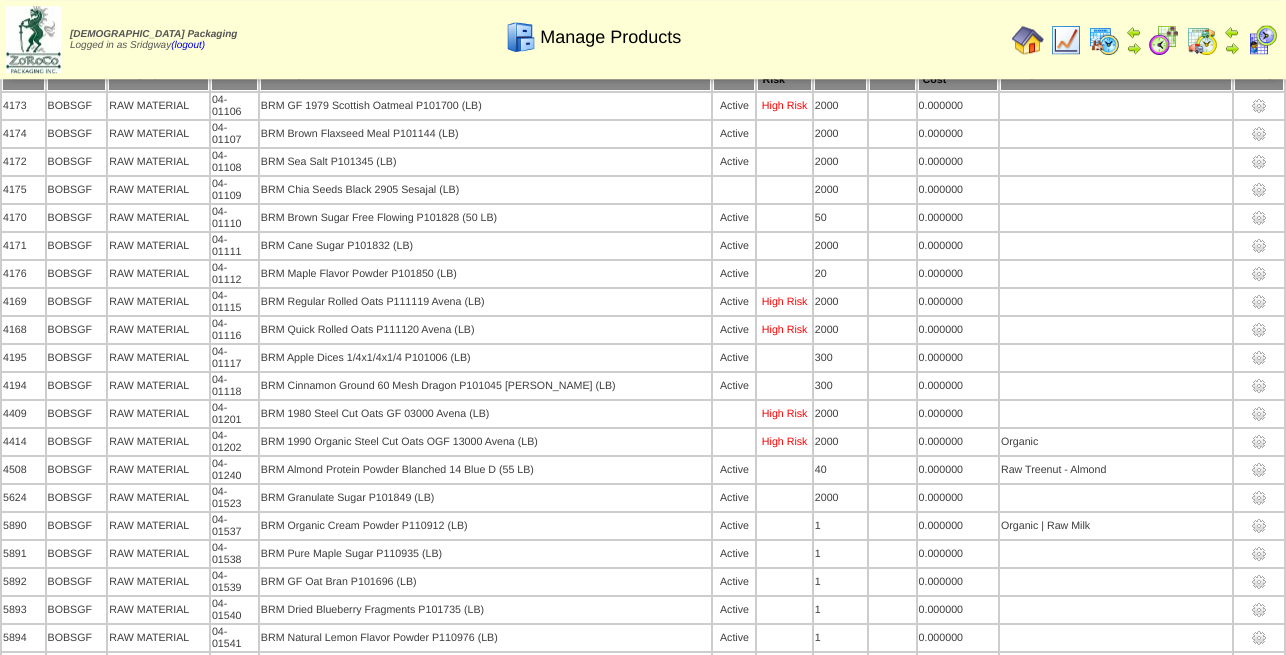 scroll, scrollTop: 0, scrollLeft: 0, axis: both 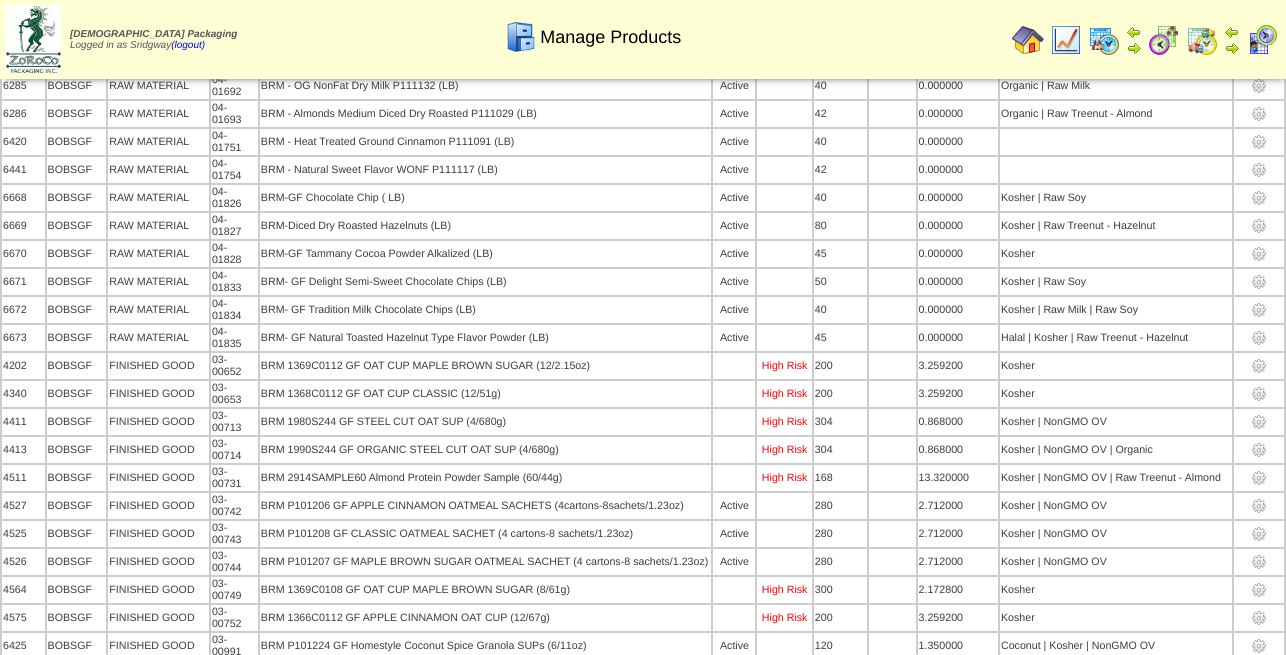 click at bounding box center [1066, 40] 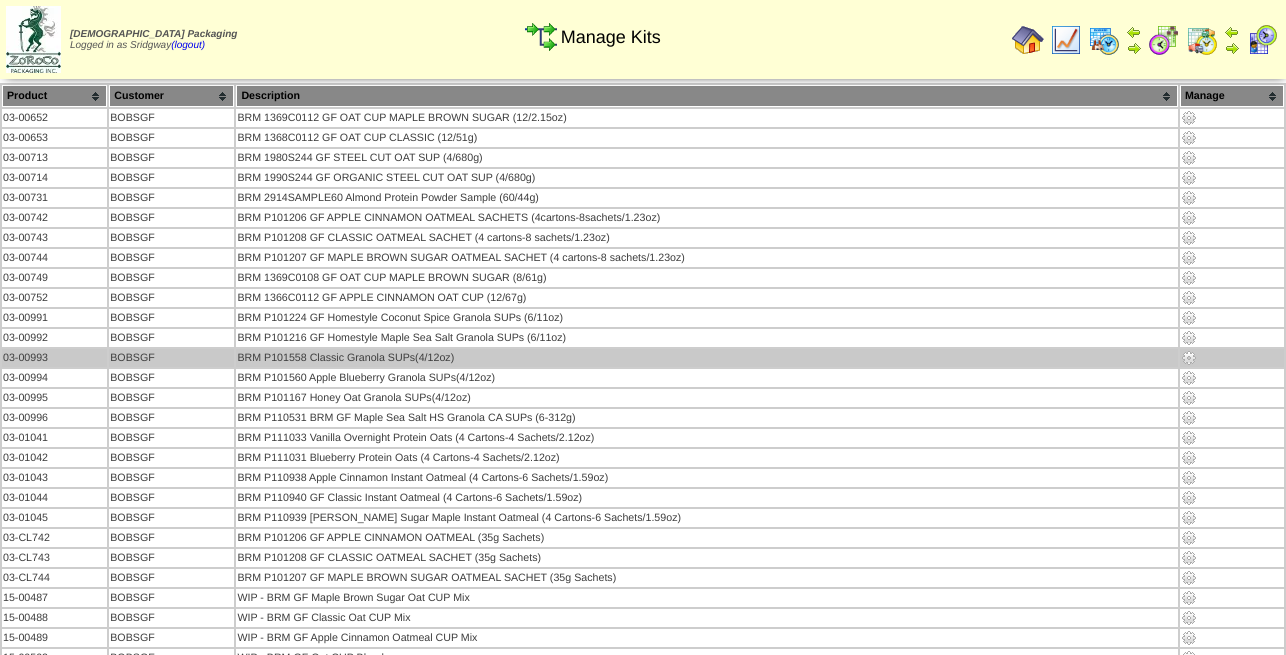 scroll, scrollTop: 0, scrollLeft: 0, axis: both 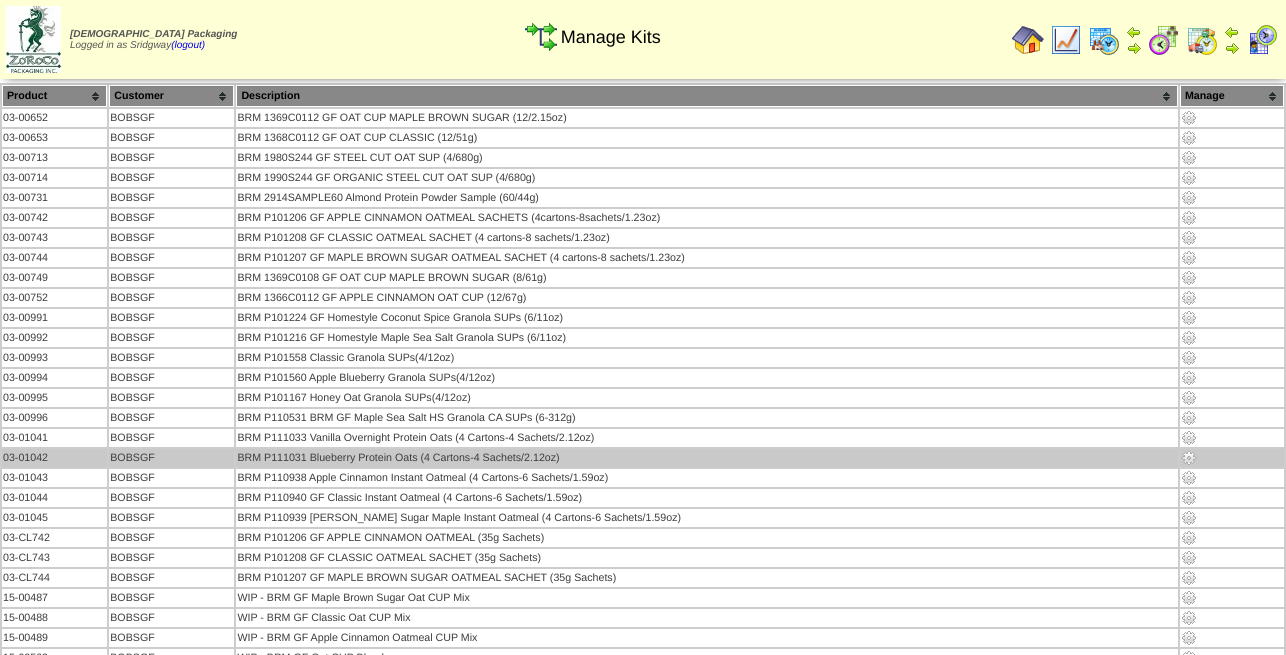 click at bounding box center [1189, 458] 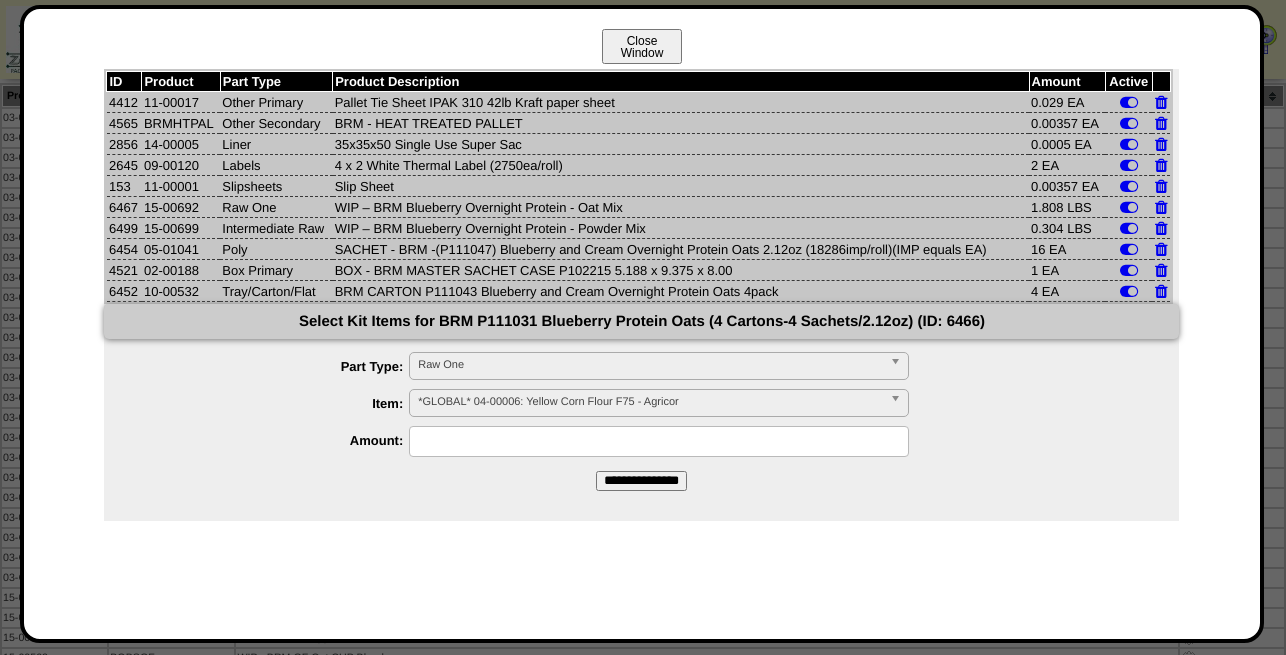 click on "Close Window" at bounding box center (642, 46) 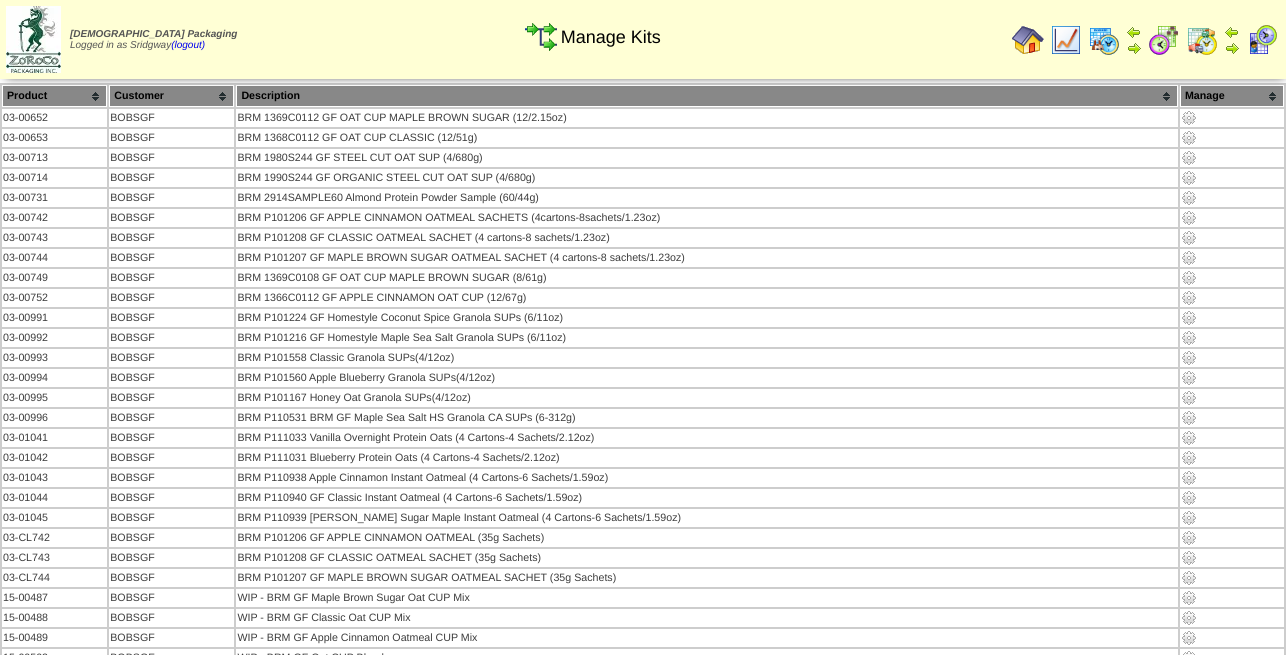scroll, scrollTop: 0, scrollLeft: 0, axis: both 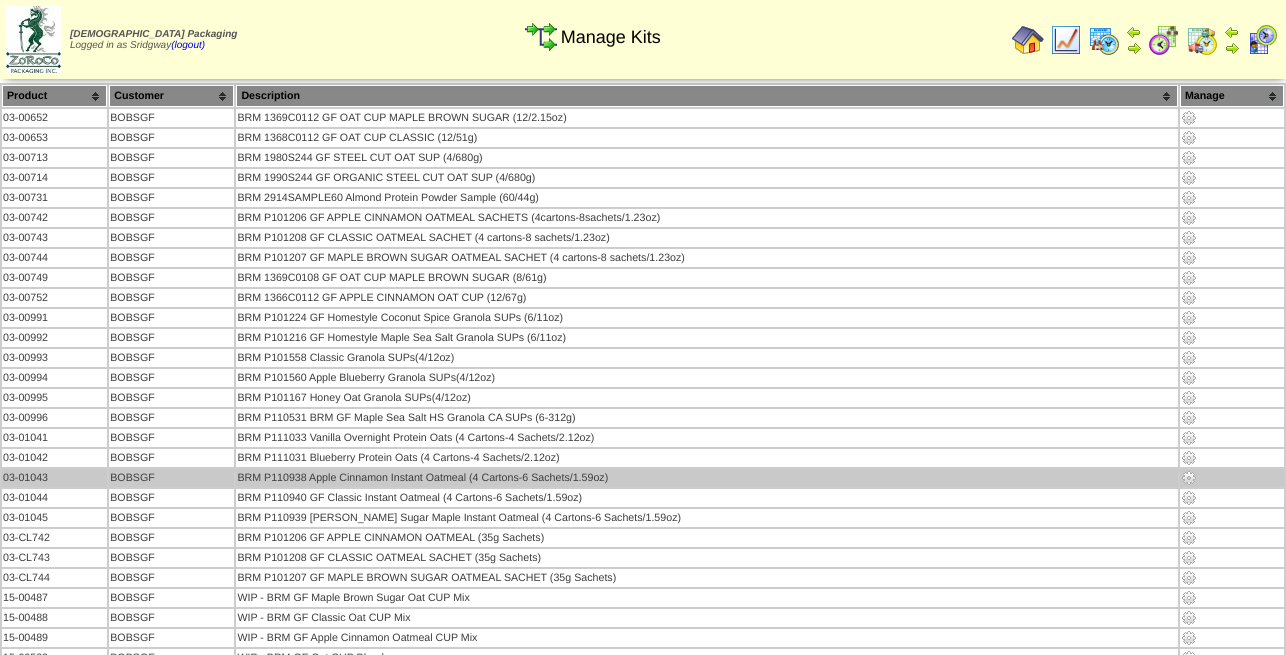 click at bounding box center (1189, 478) 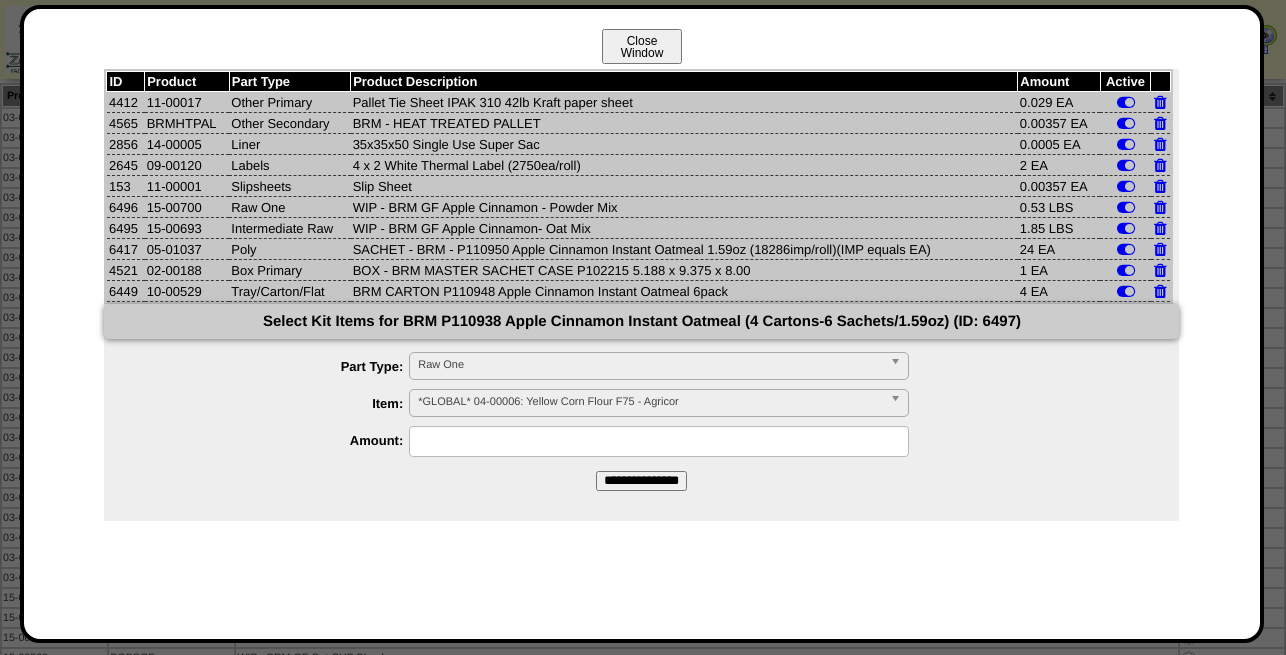 click on "Close Window" at bounding box center (642, 46) 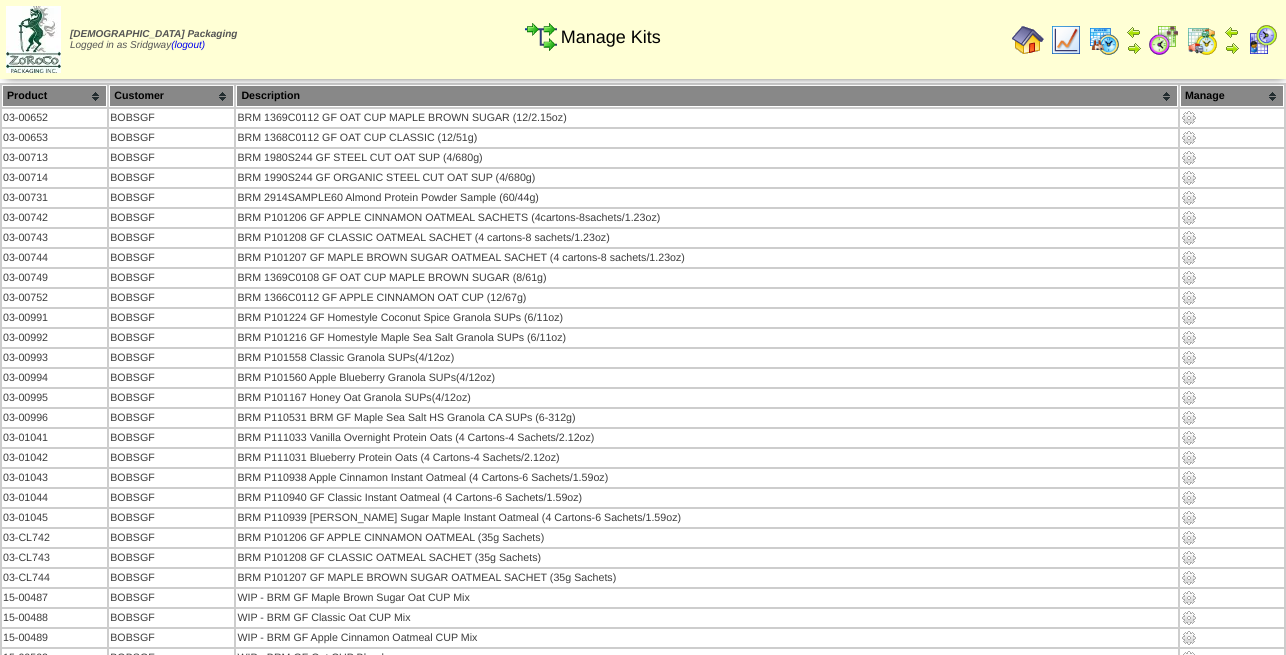 scroll, scrollTop: 0, scrollLeft: 0, axis: both 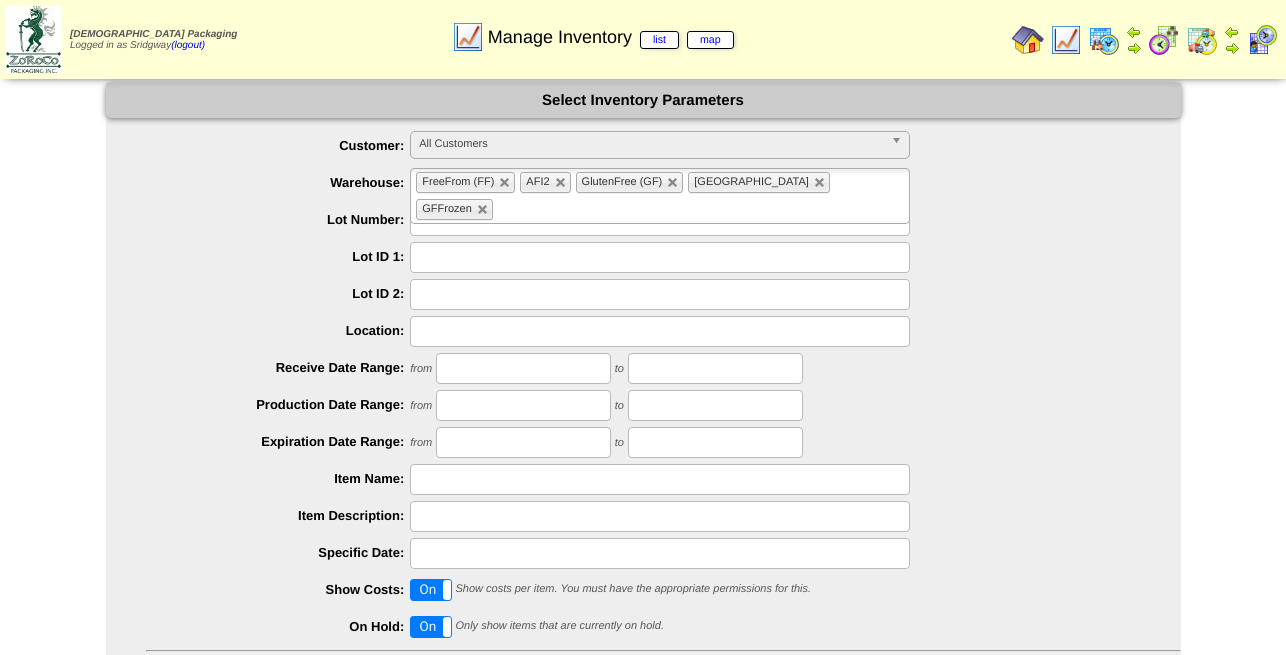 click on "All Customers" at bounding box center [651, 144] 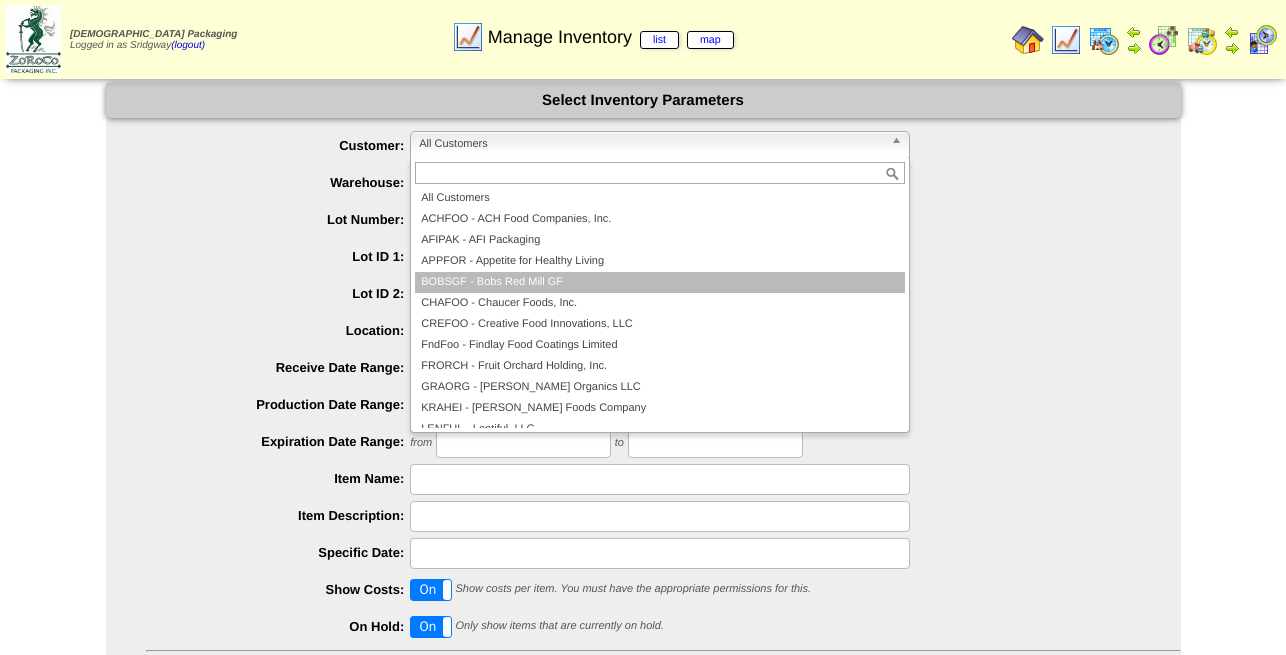 click on "BOBSGF - Bobs Red Mill GF" at bounding box center [660, 282] 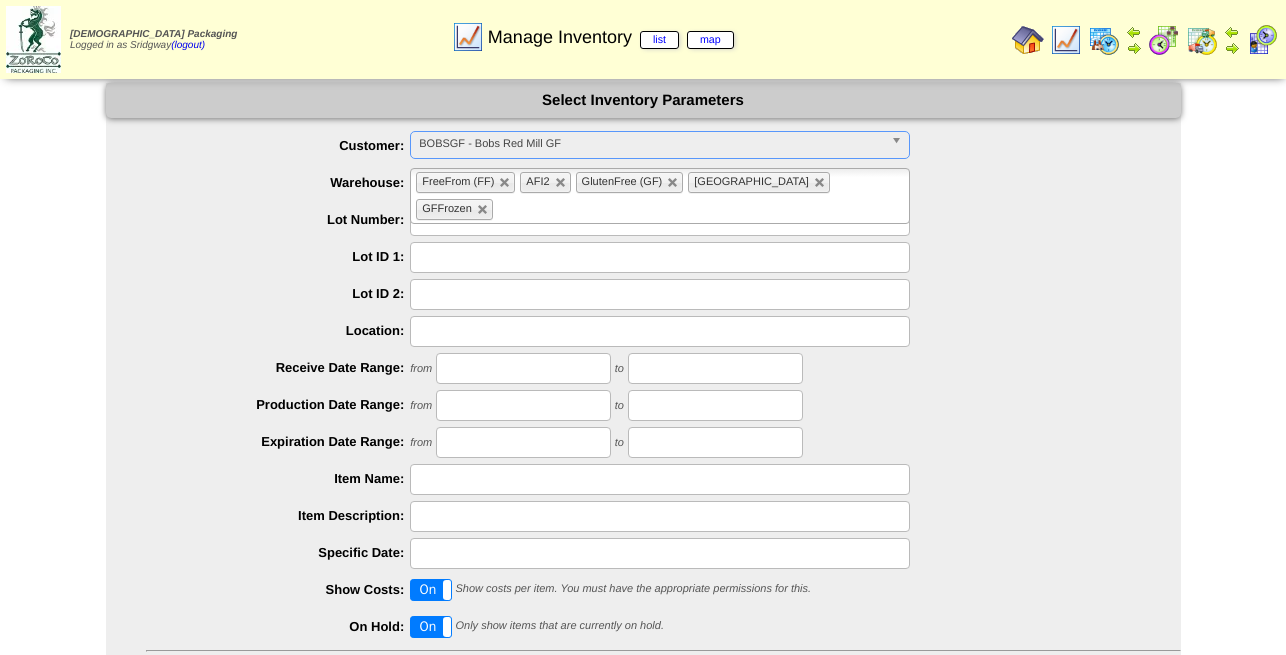 scroll, scrollTop: 182, scrollLeft: 0, axis: vertical 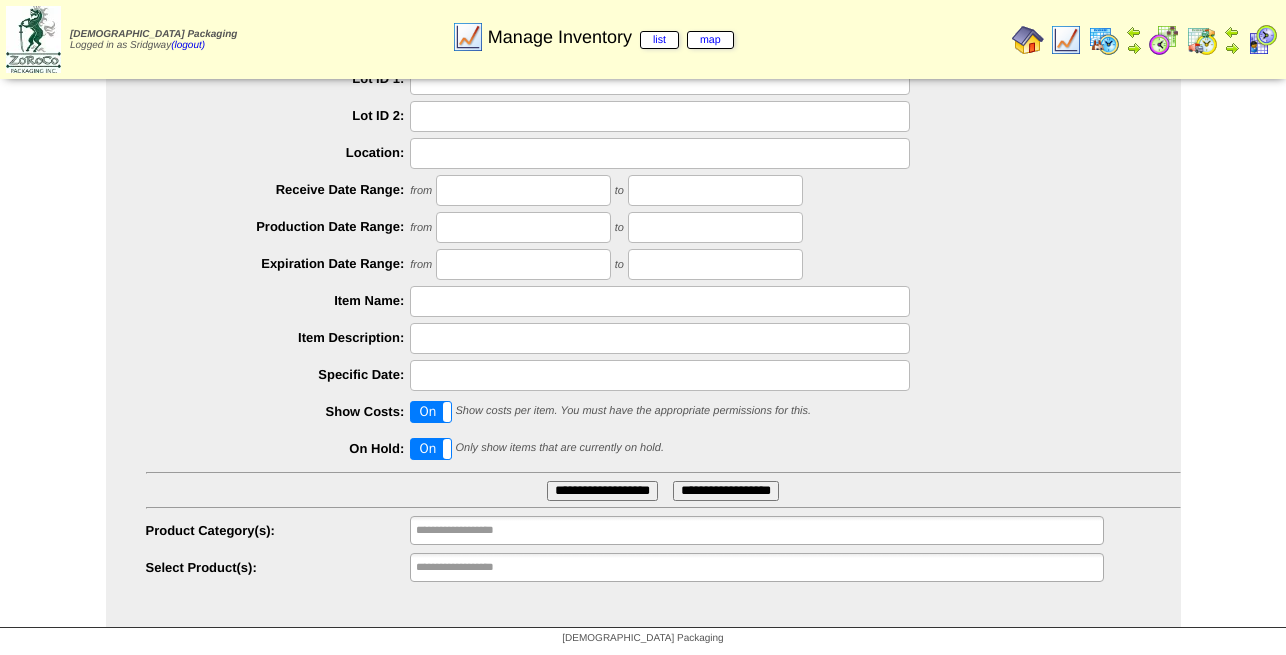 type 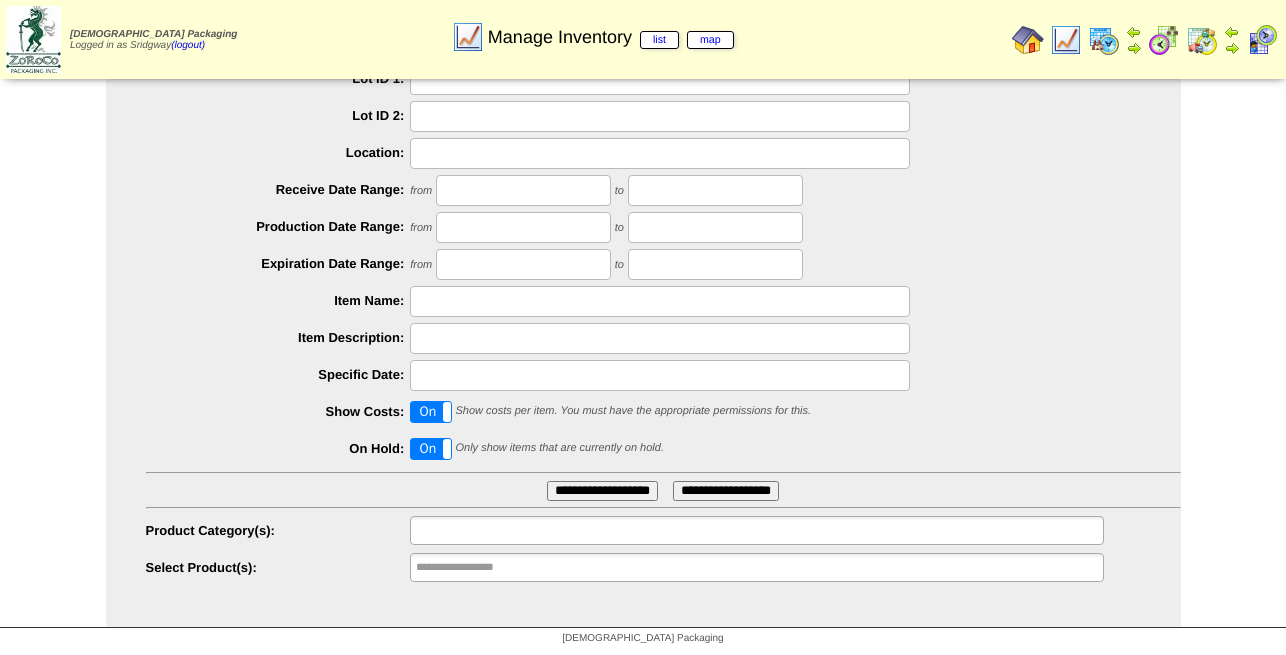 click at bounding box center (480, 530) 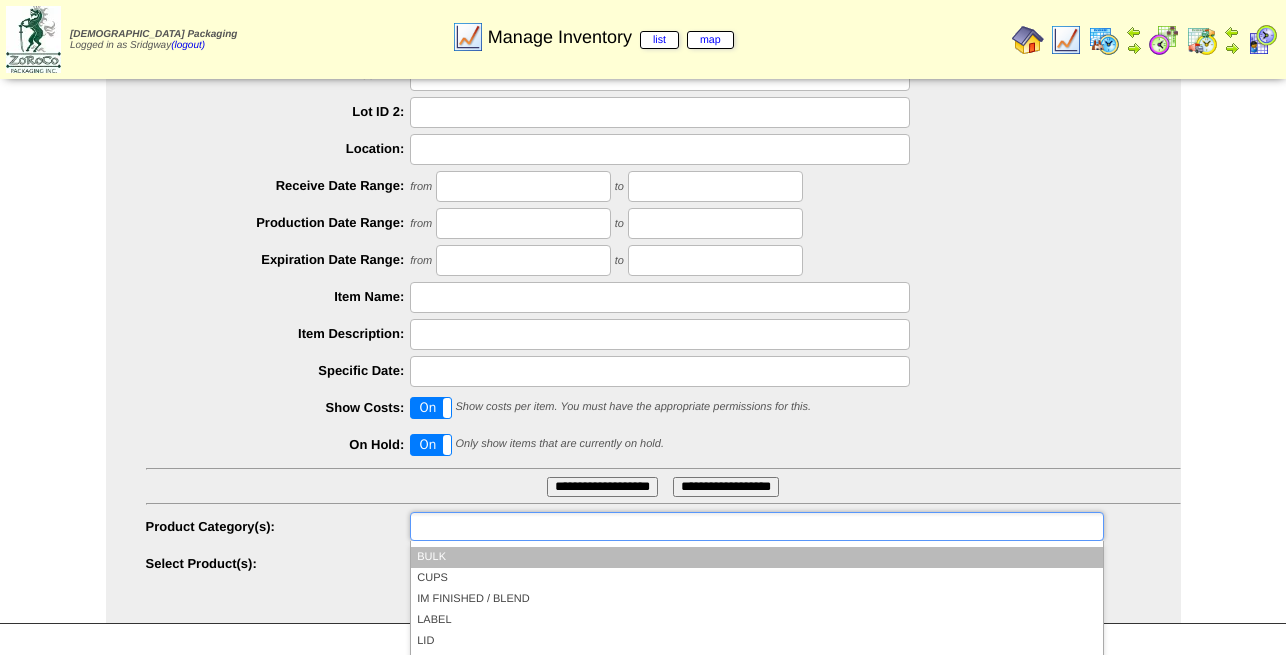scroll, scrollTop: 180, scrollLeft: 0, axis: vertical 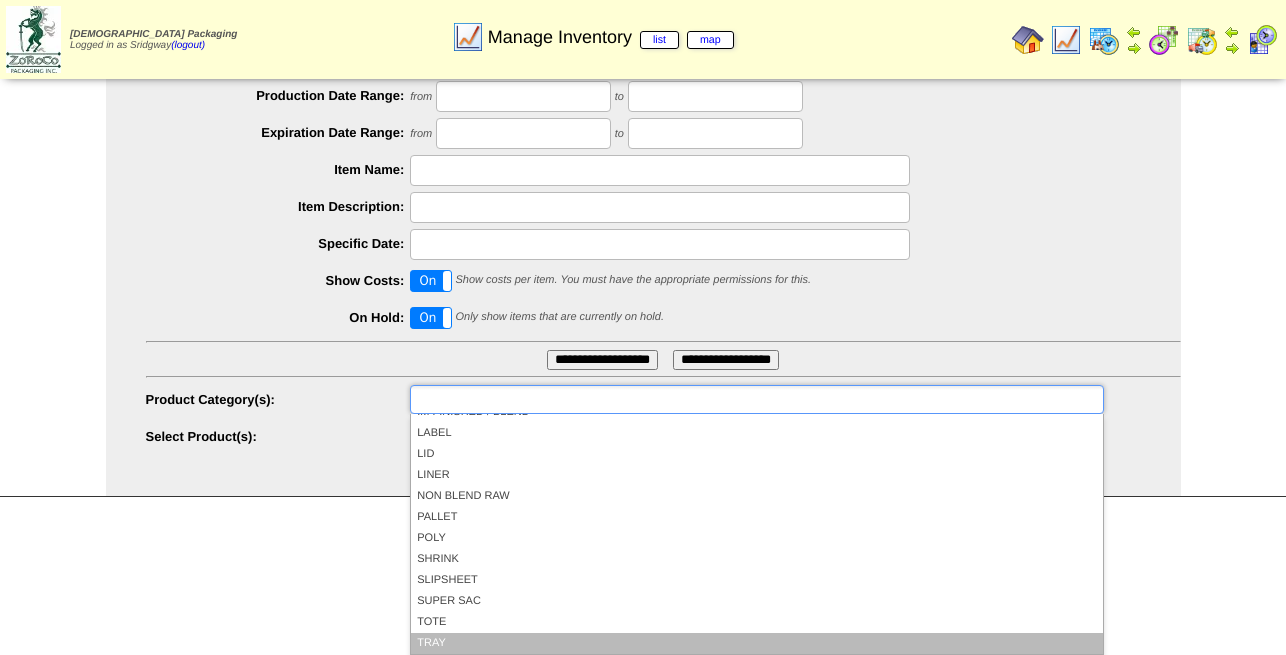 click on "TRAY" at bounding box center (756, 643) 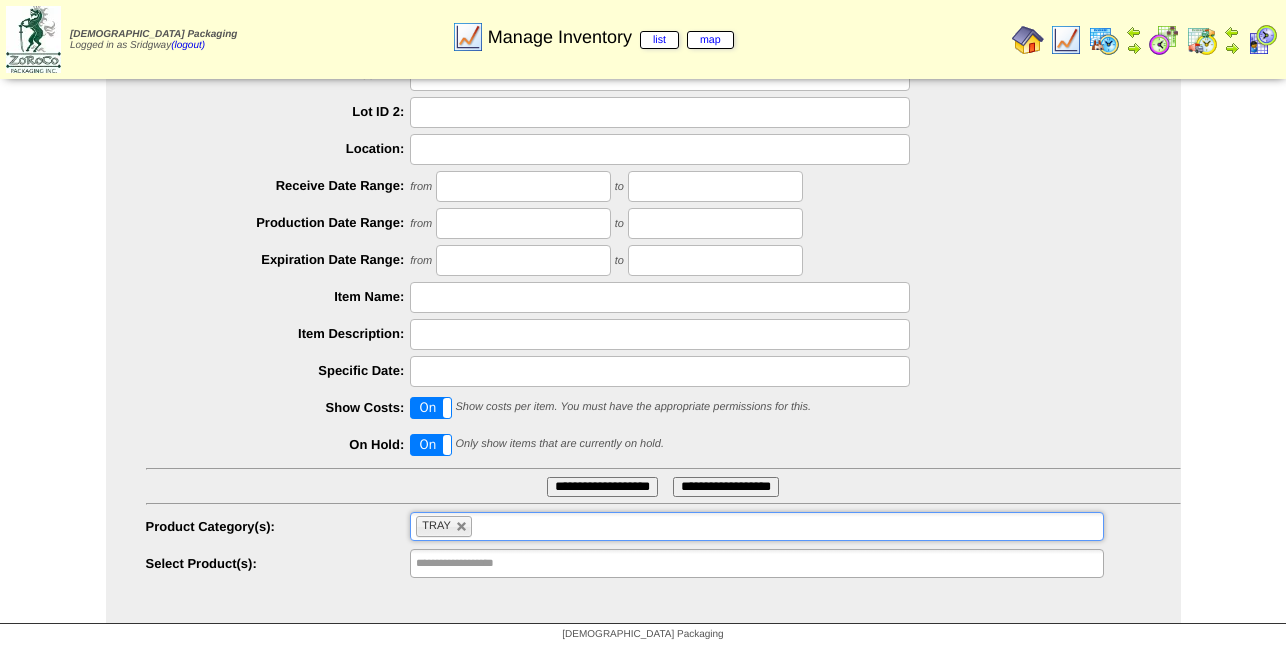 click on "**********" at bounding box center [602, 487] 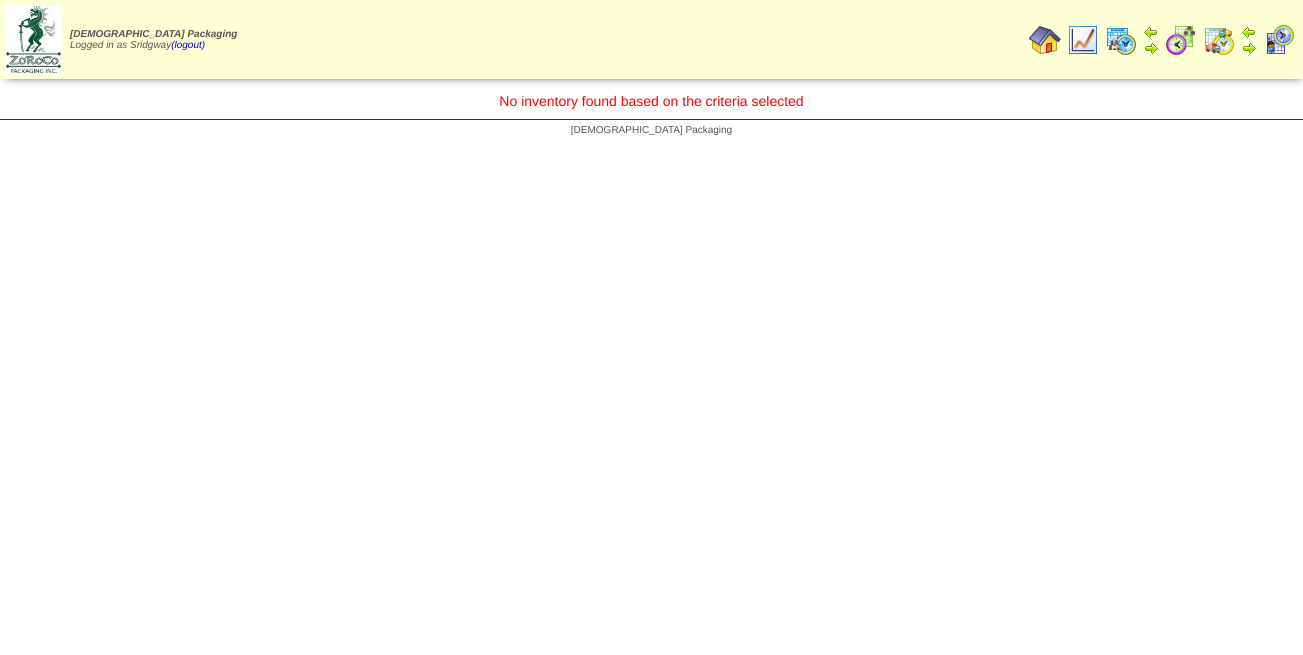scroll, scrollTop: 0, scrollLeft: 0, axis: both 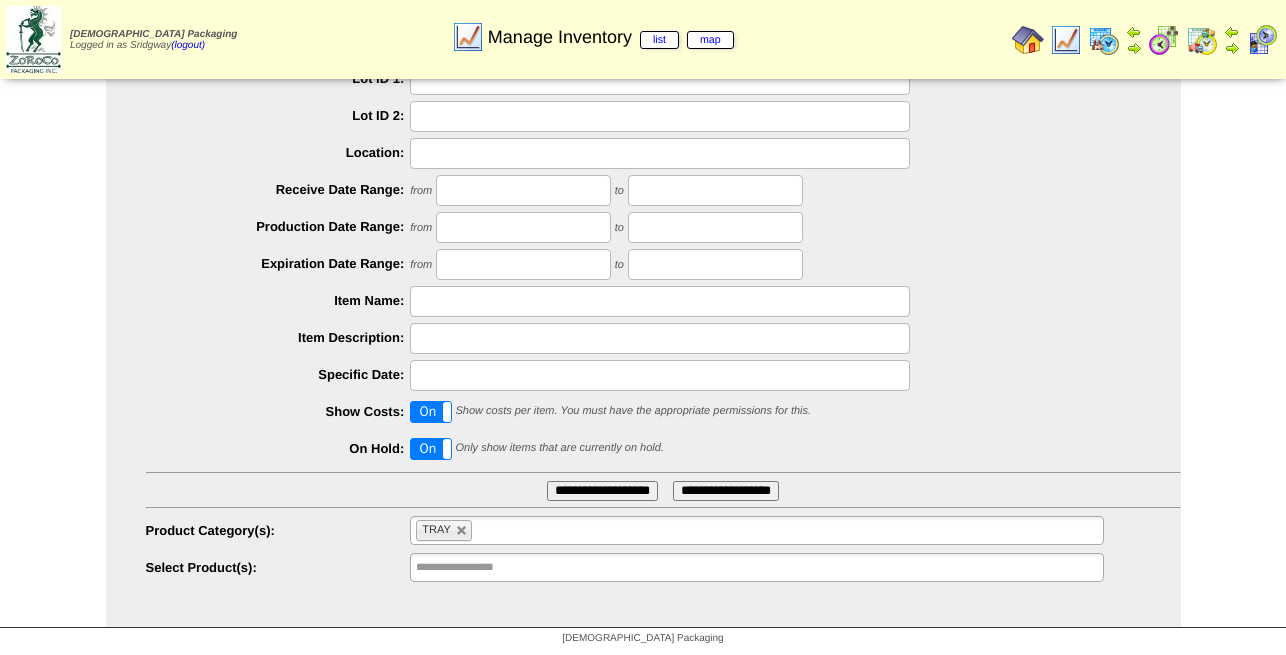 click on "On" at bounding box center (431, 449) 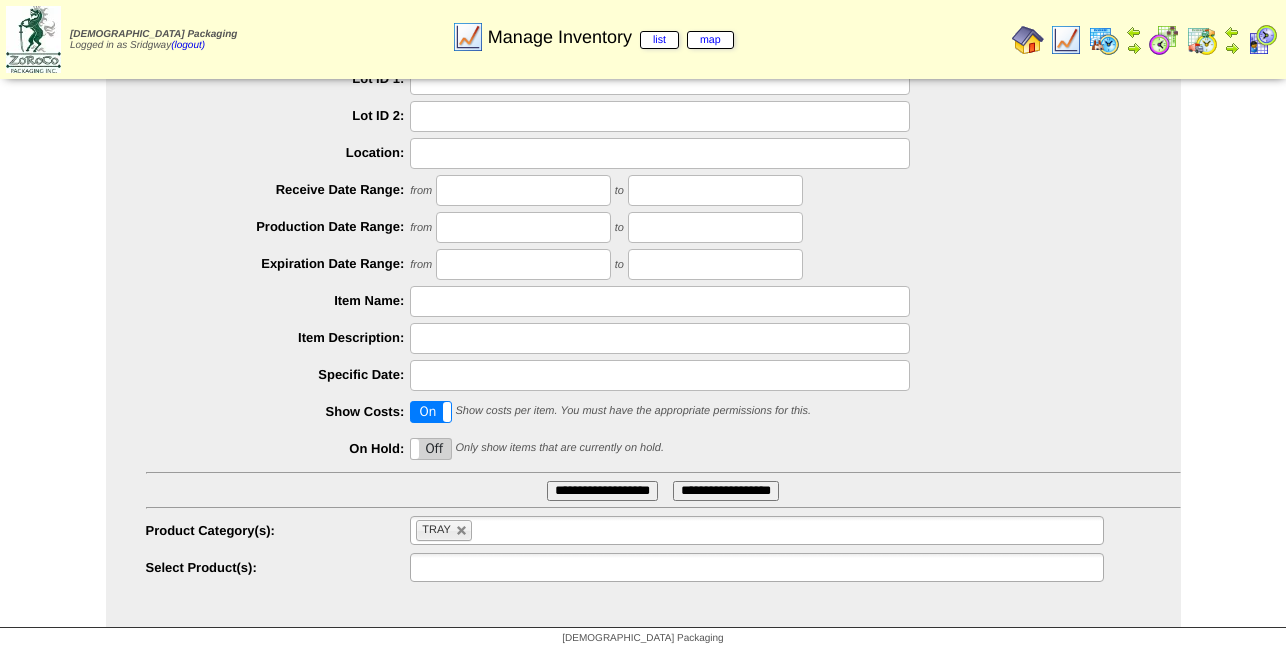 click at bounding box center [756, 567] 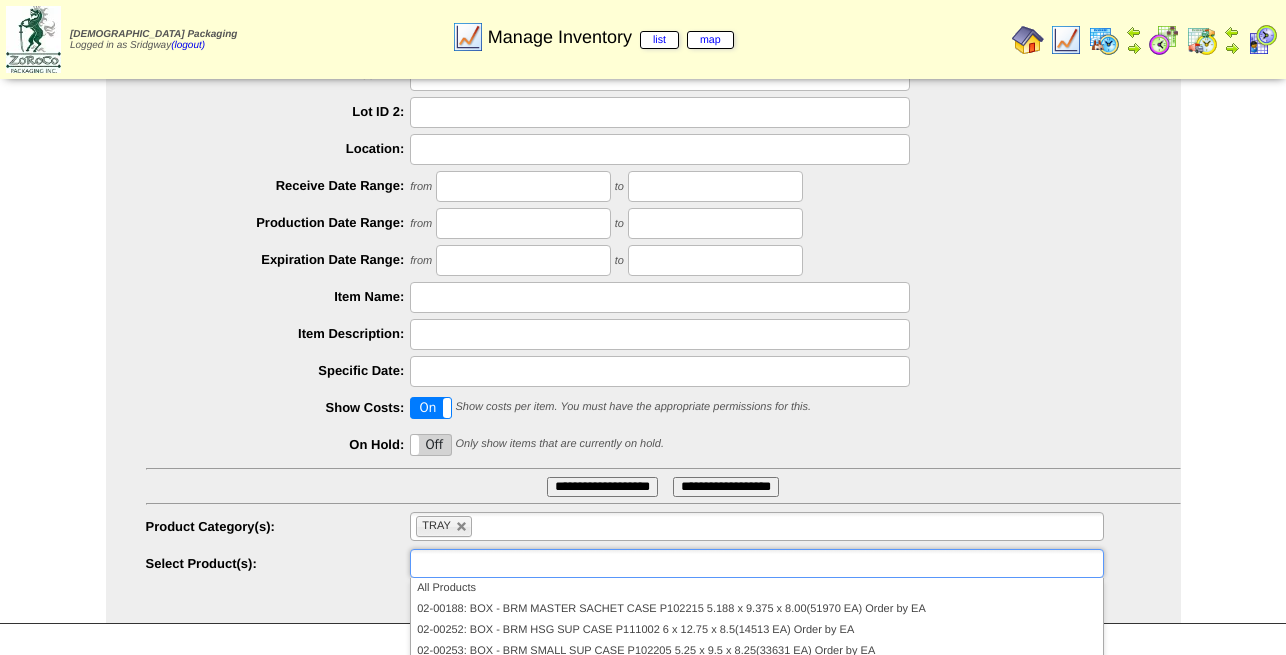 type on "**********" 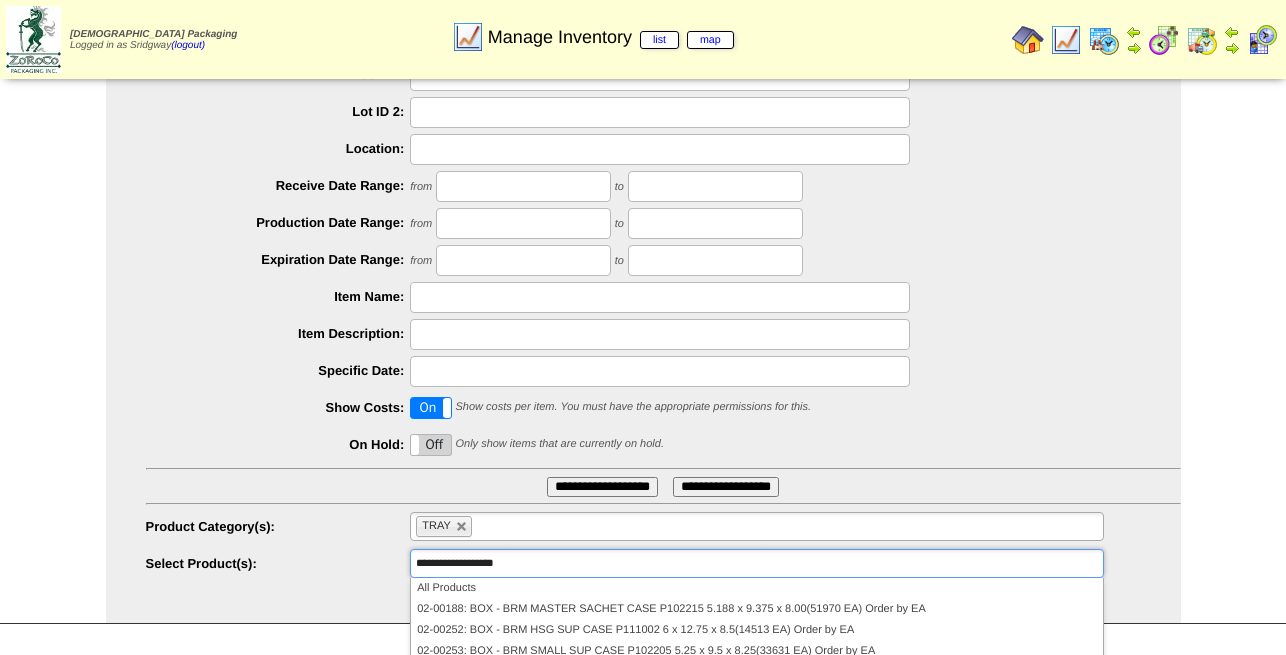 click on "**********" at bounding box center [602, 487] 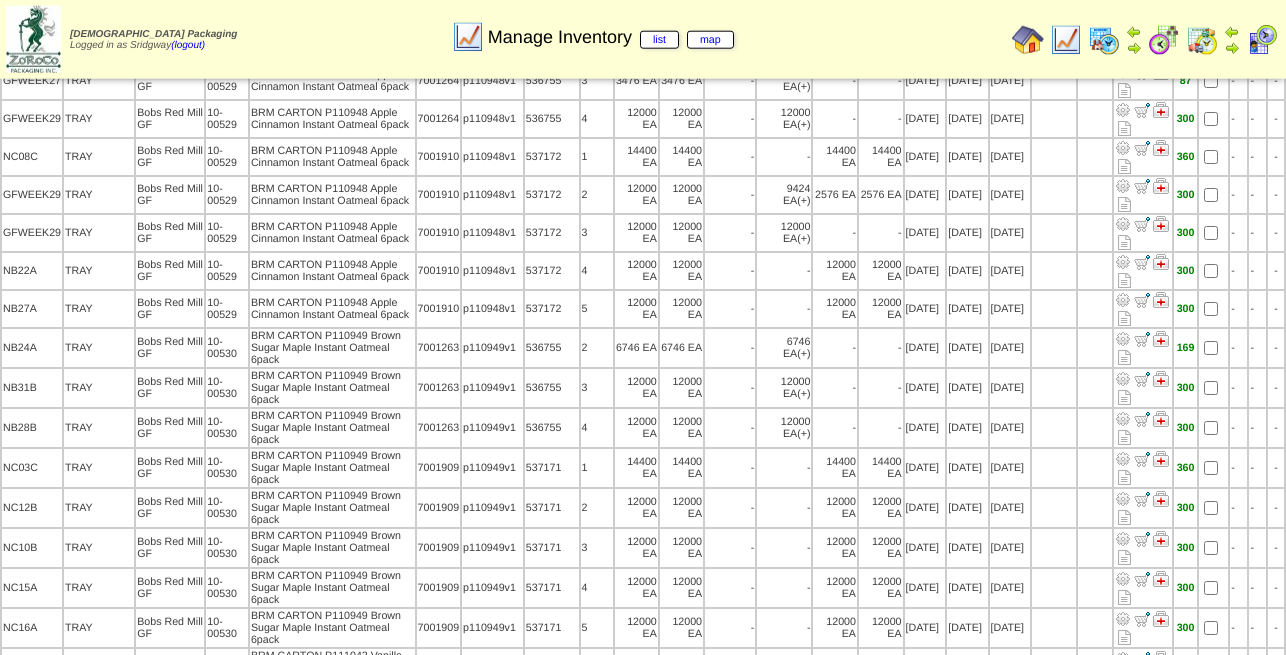 scroll, scrollTop: 1122, scrollLeft: 0, axis: vertical 